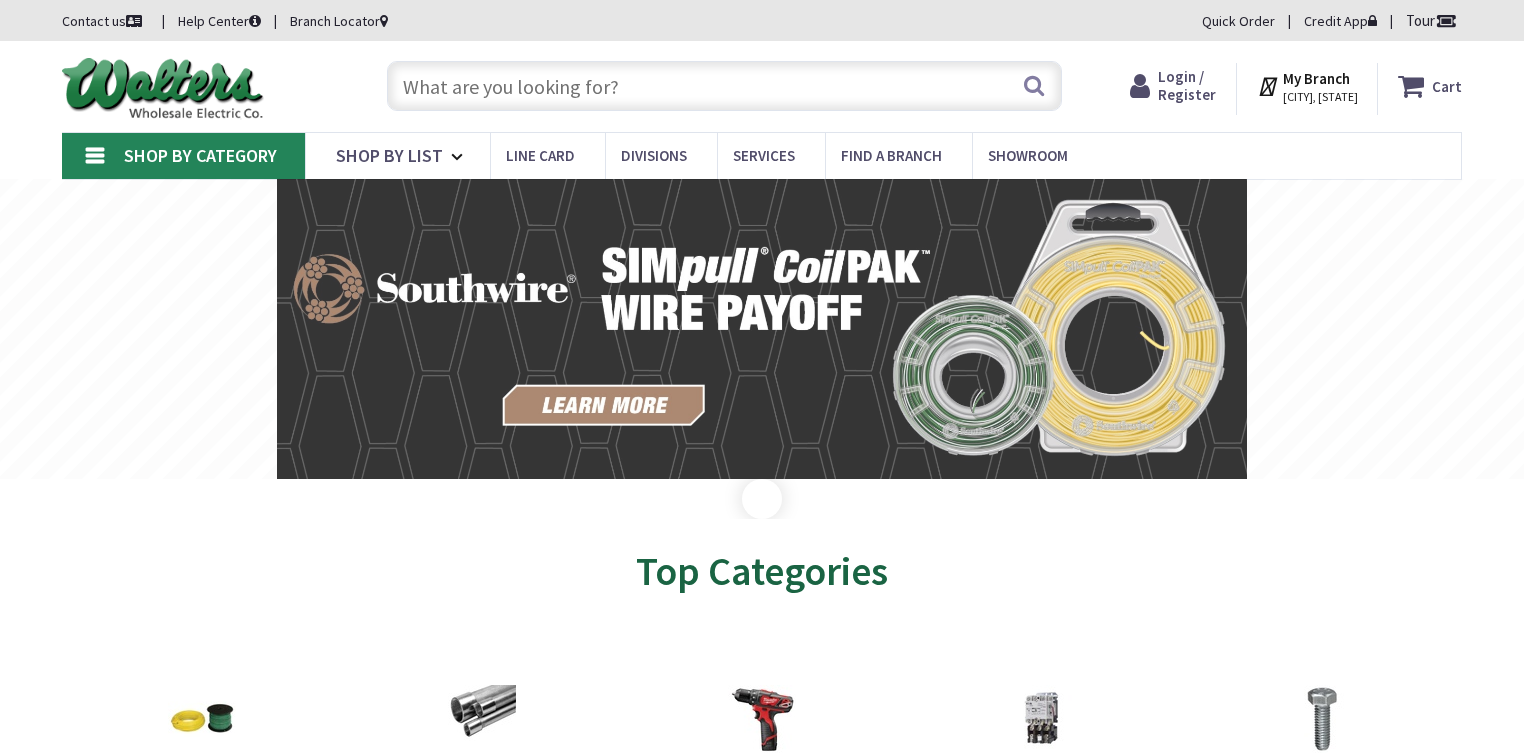 scroll, scrollTop: 0, scrollLeft: 0, axis: both 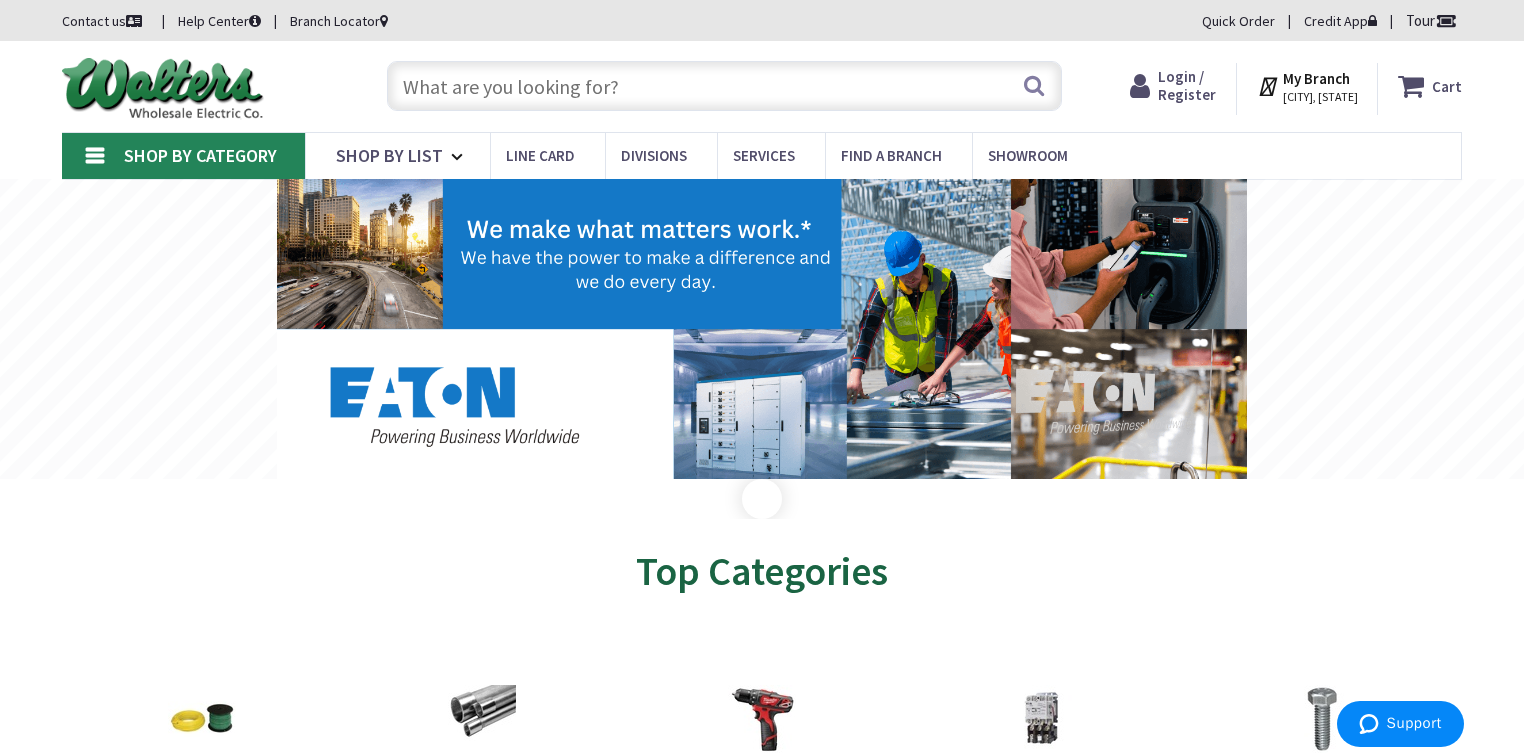click at bounding box center (724, 86) 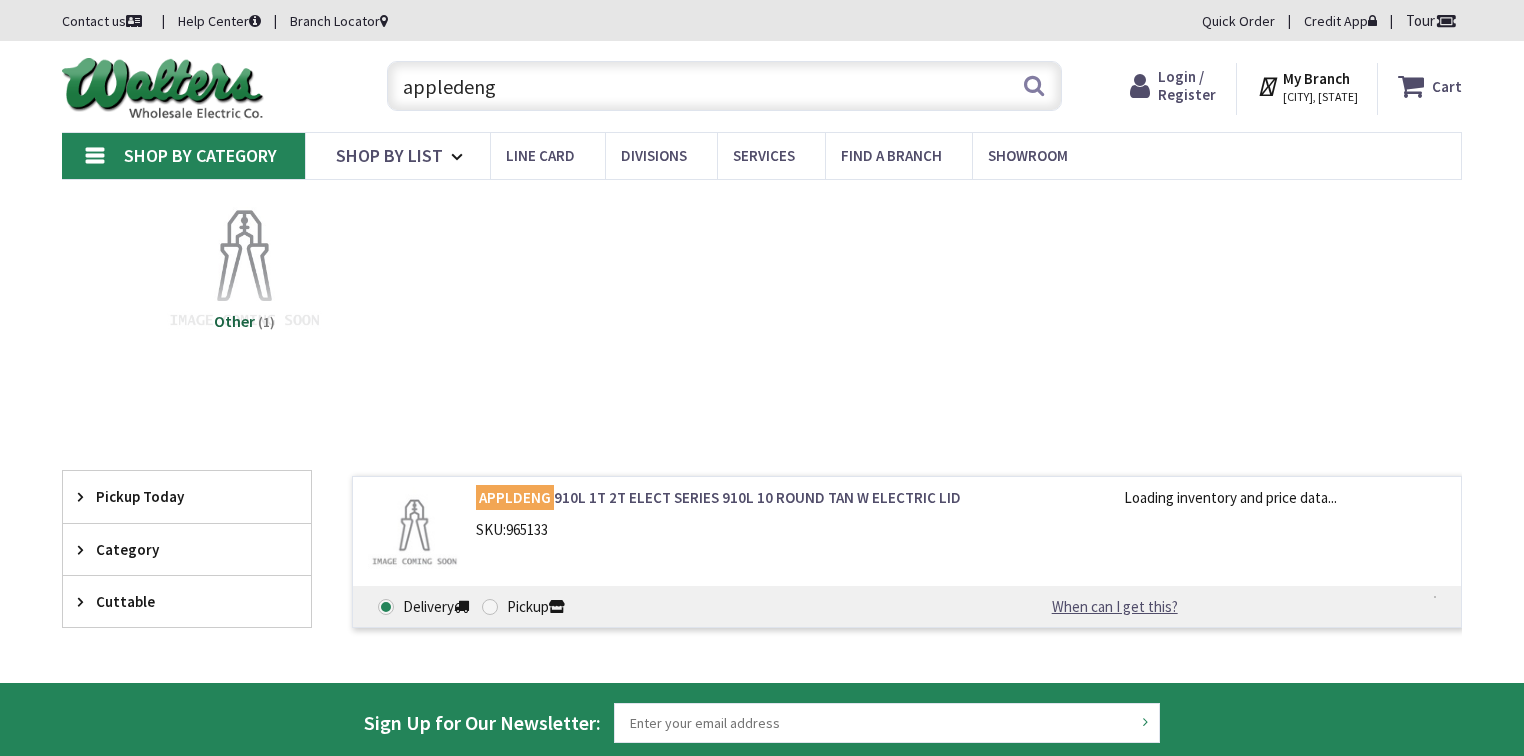 scroll, scrollTop: 0, scrollLeft: 0, axis: both 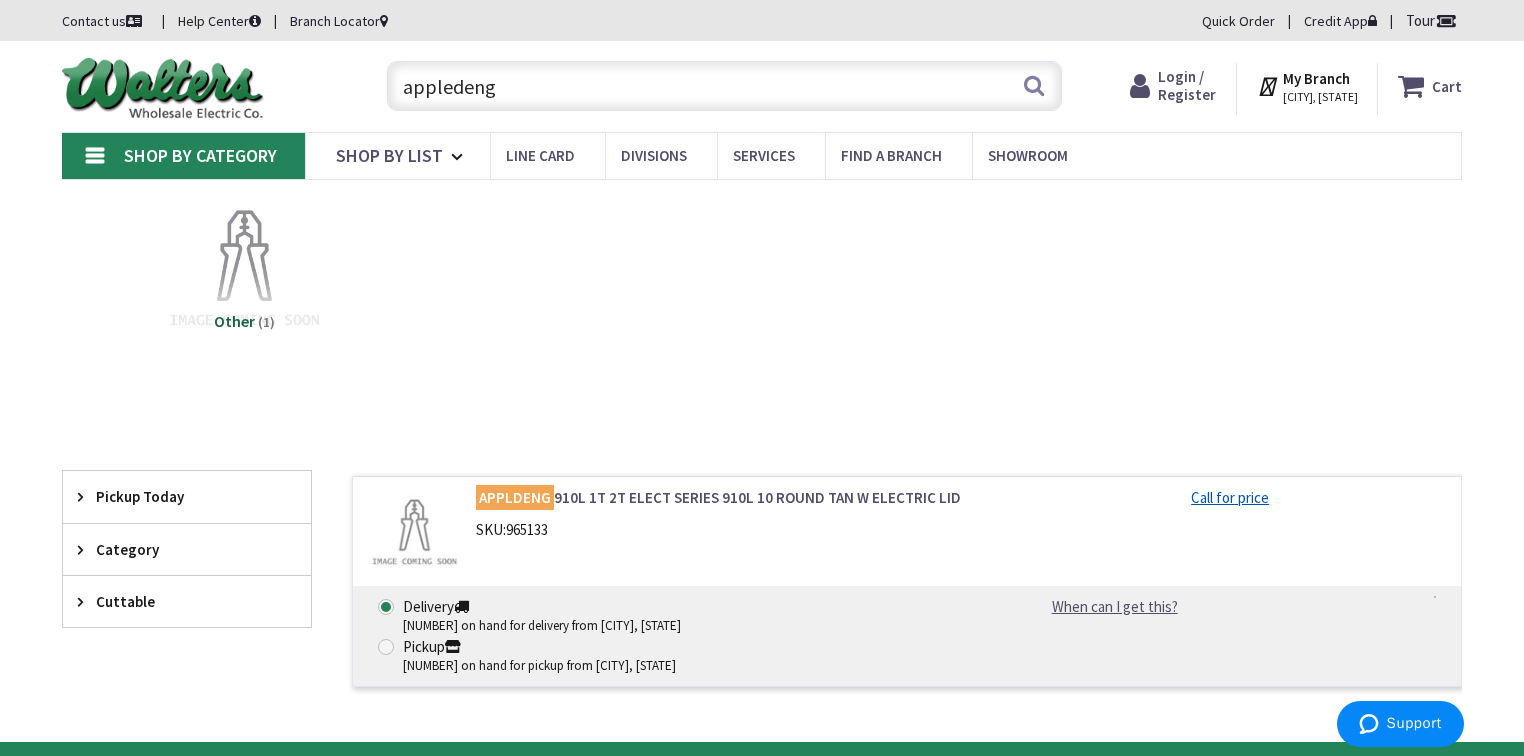 drag, startPoint x: 505, startPoint y: 87, endPoint x: 381, endPoint y: 92, distance: 124.10077 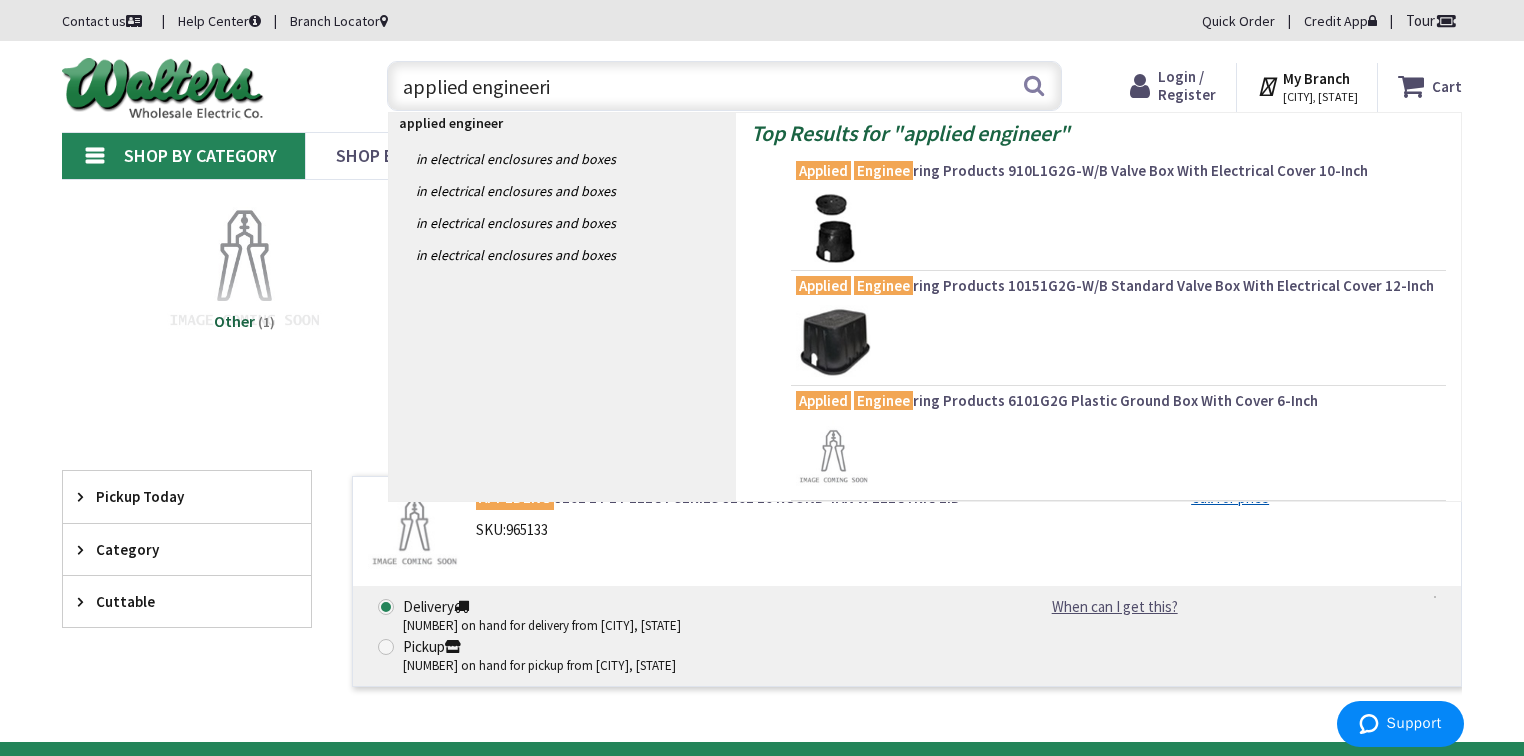 type on "applied engineerin" 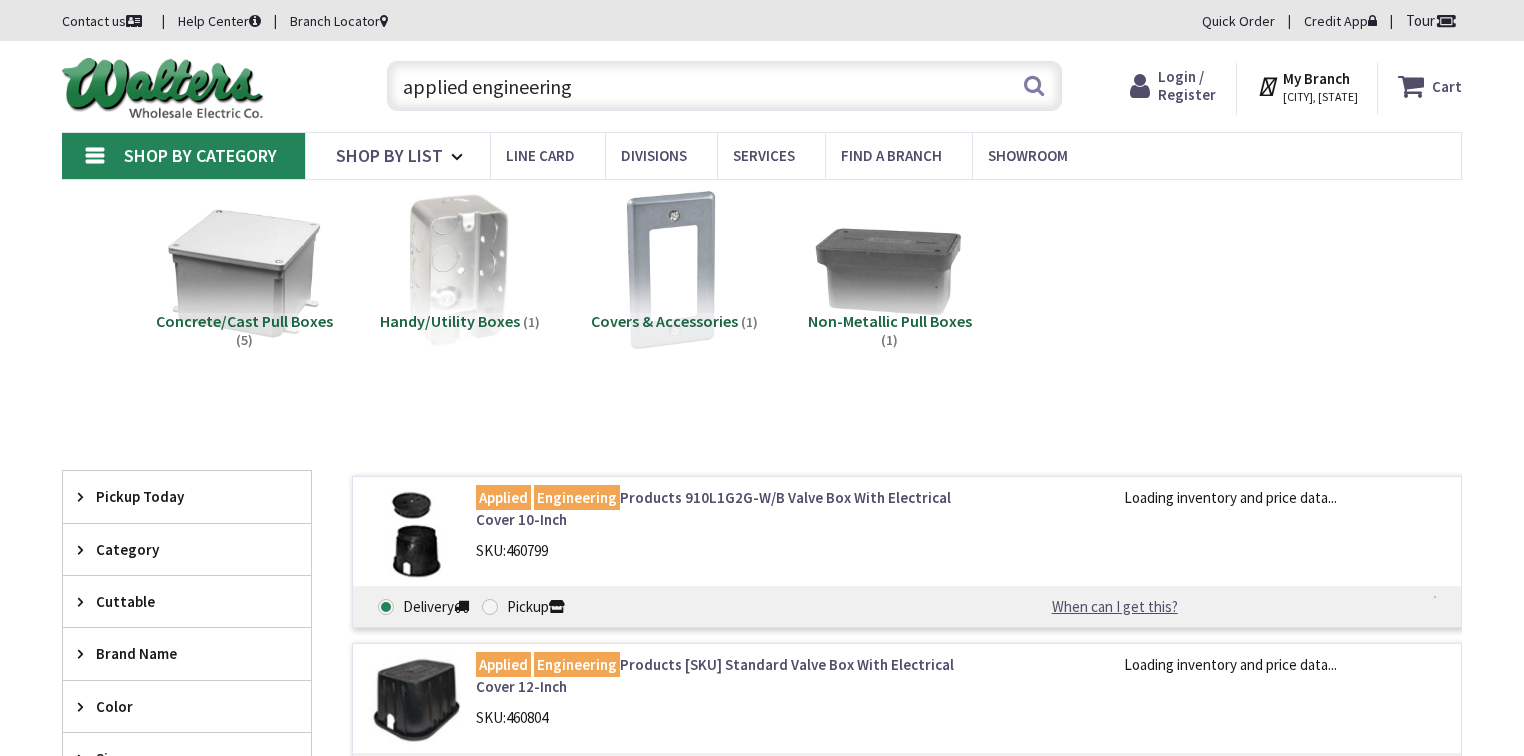 scroll, scrollTop: 0, scrollLeft: 0, axis: both 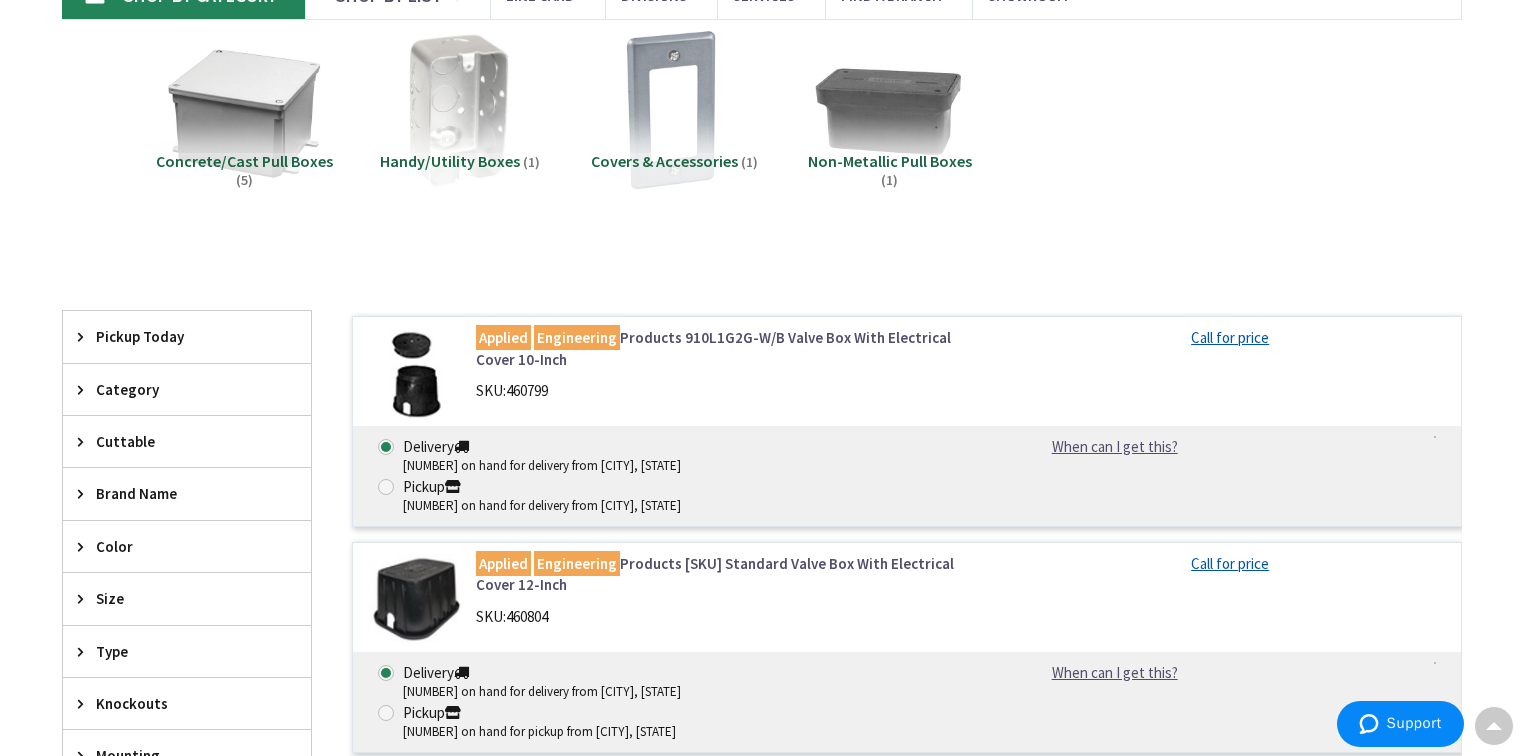 click on "Applied   Engineering  Products 910L1G2G-W/B Valve Box With Electrical Cover 10-Inch" at bounding box center (730, 348) 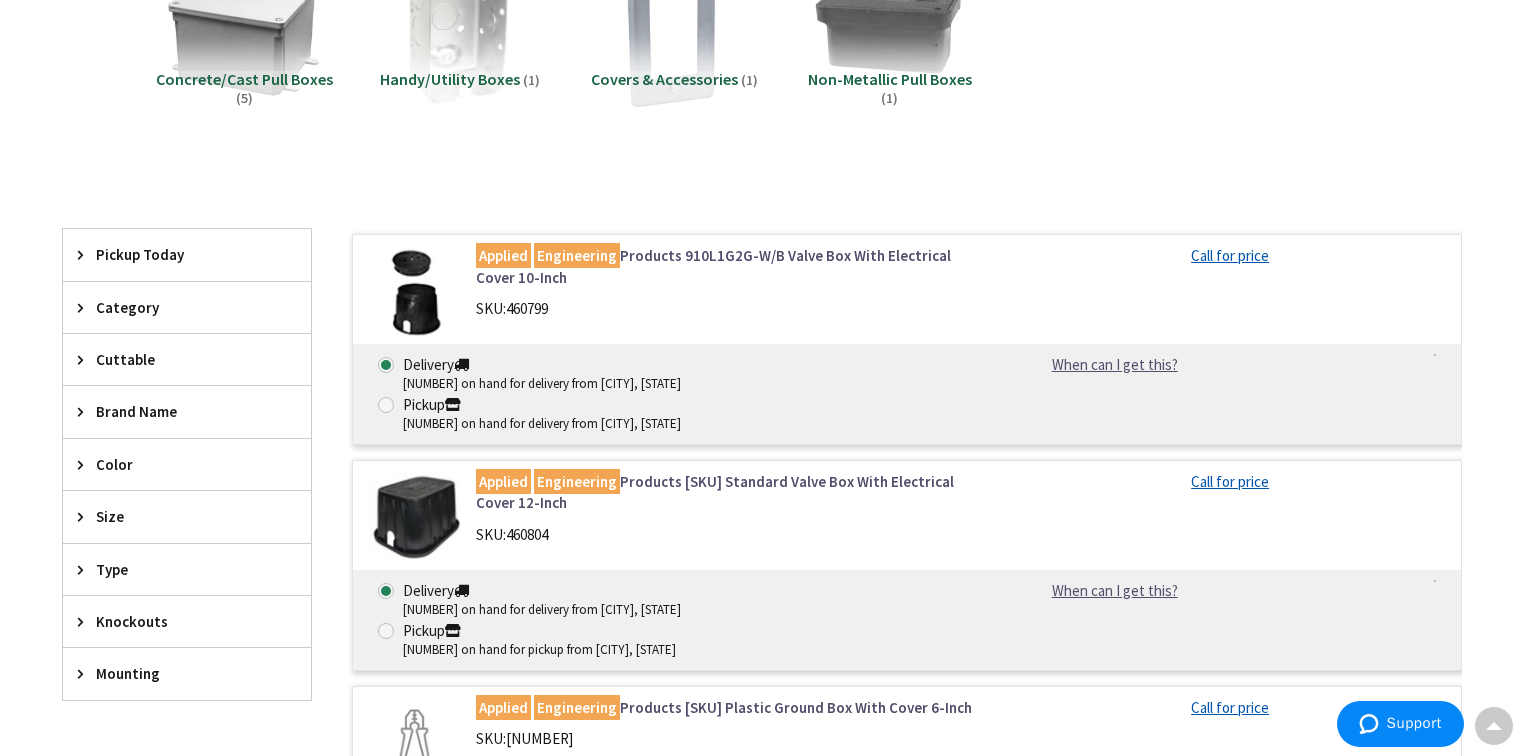 scroll, scrollTop: 400, scrollLeft: 0, axis: vertical 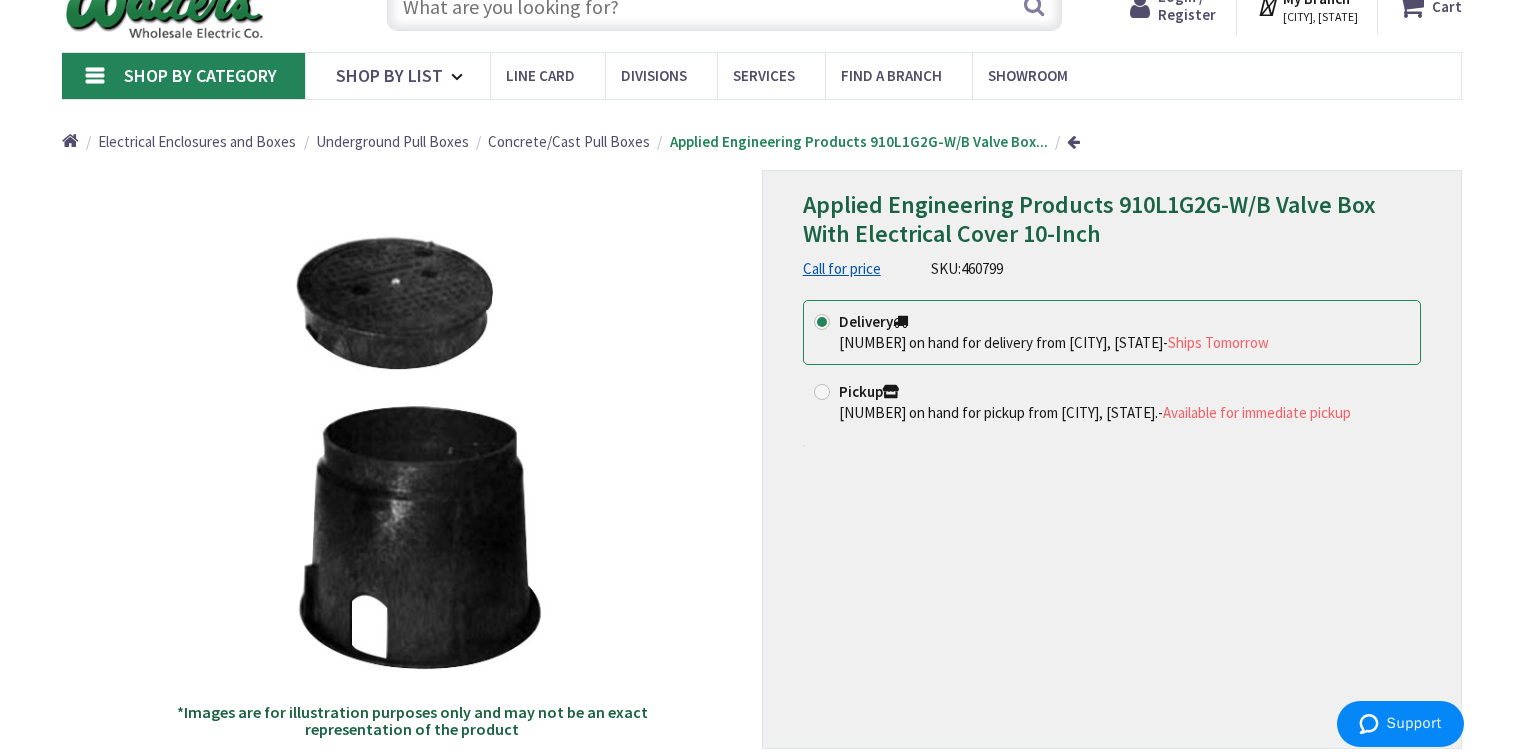 click at bounding box center [724, 6] 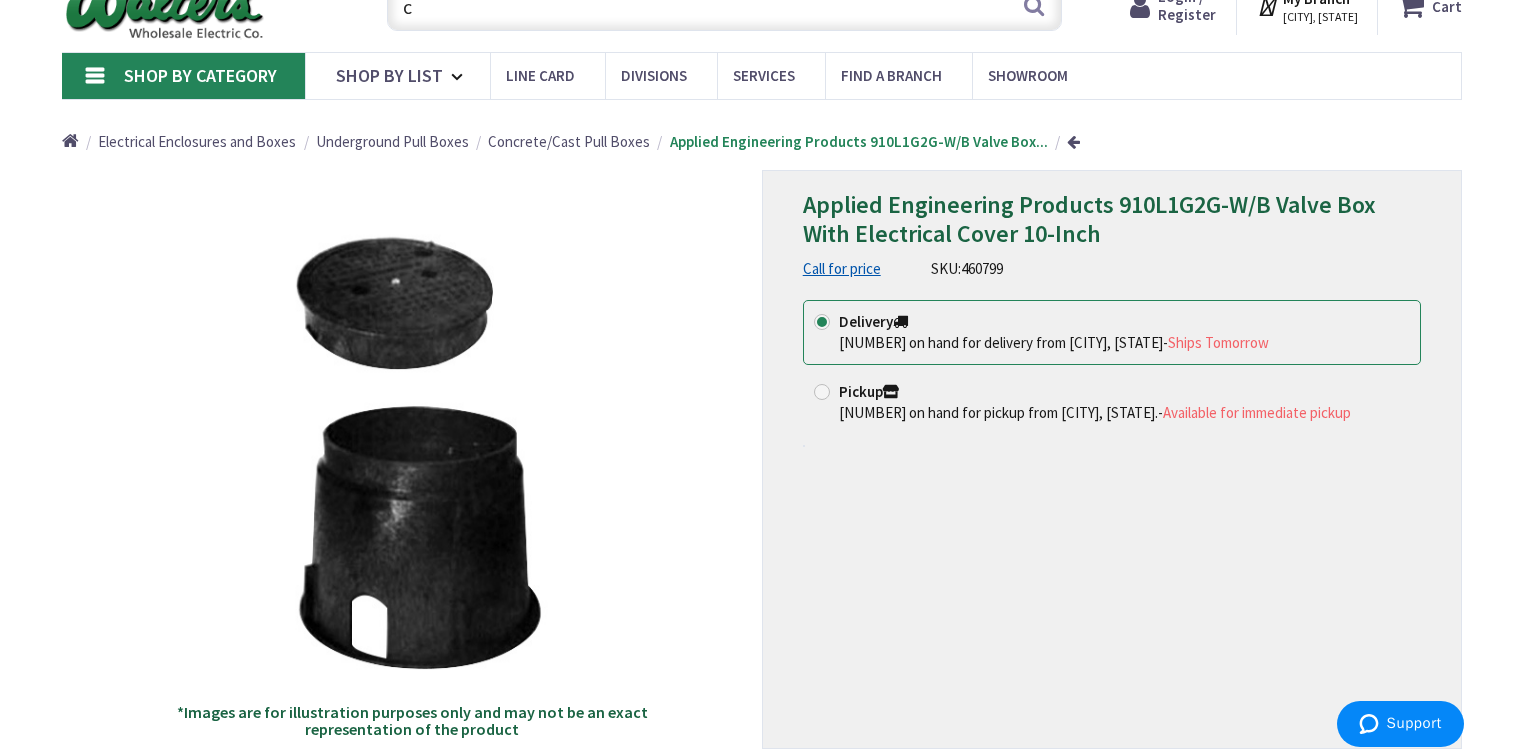 scroll, scrollTop: 73, scrollLeft: 0, axis: vertical 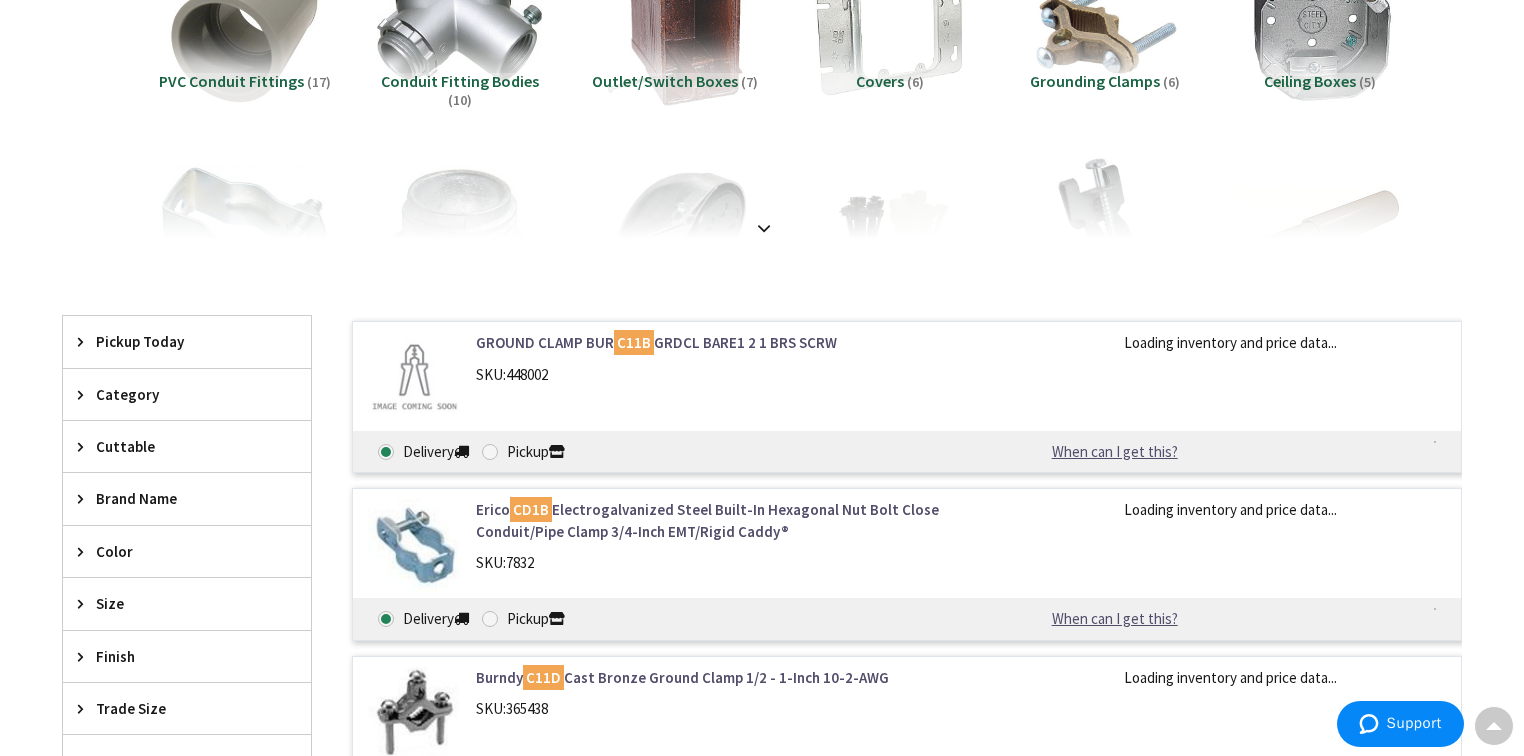 click on "GROUND CLAMP BUR  C11B  GRDCL BARE1 2 1 BRS SCRW" at bounding box center (730, 342) 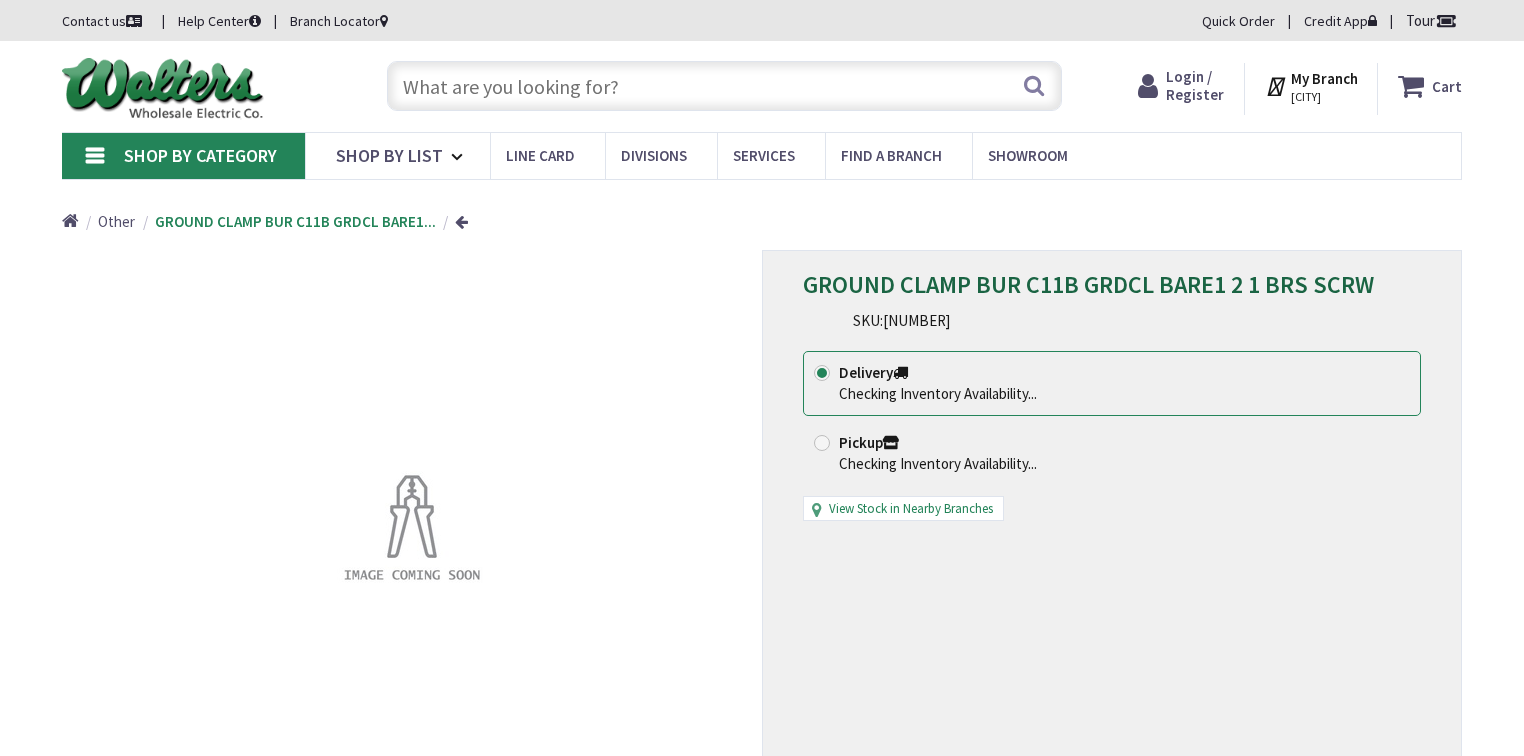 scroll, scrollTop: 0, scrollLeft: 0, axis: both 